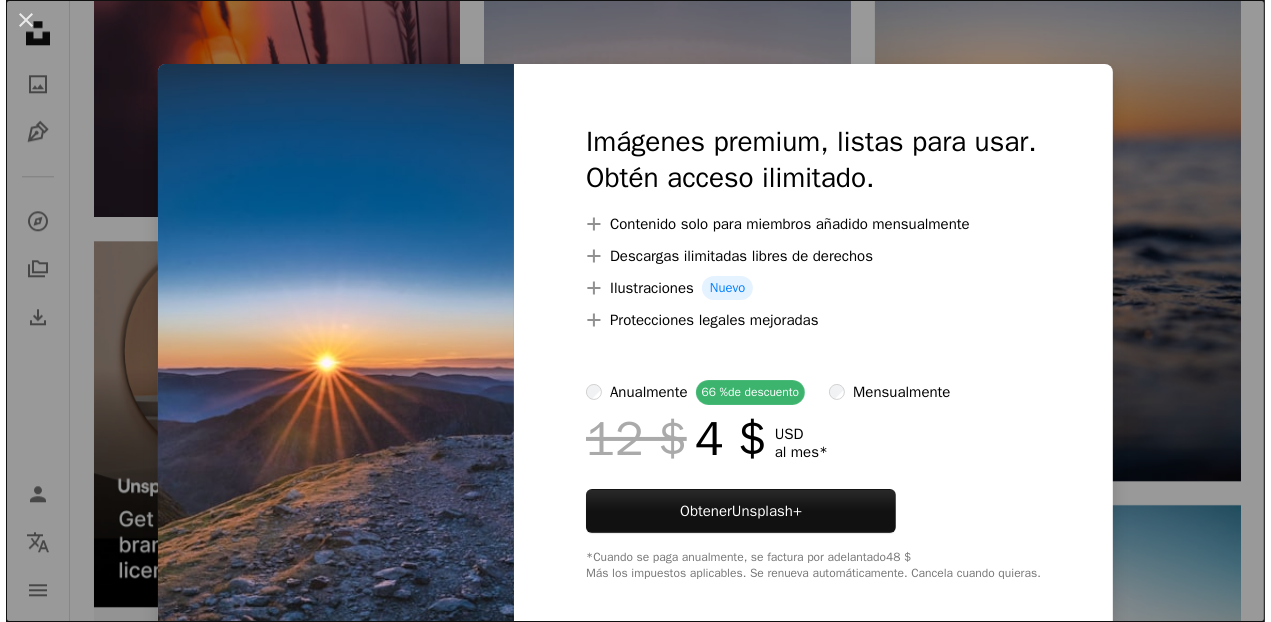 scroll, scrollTop: 4400, scrollLeft: 0, axis: vertical 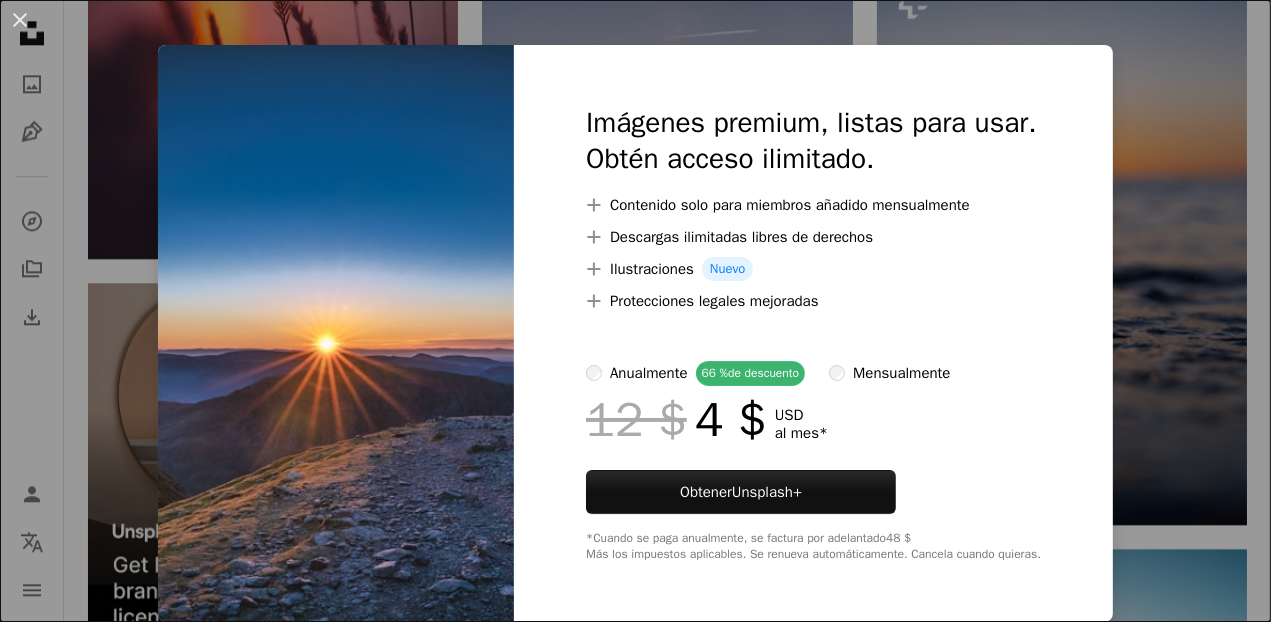 drag, startPoint x: 322, startPoint y: 299, endPoint x: 266, endPoint y: 268, distance: 64.00781 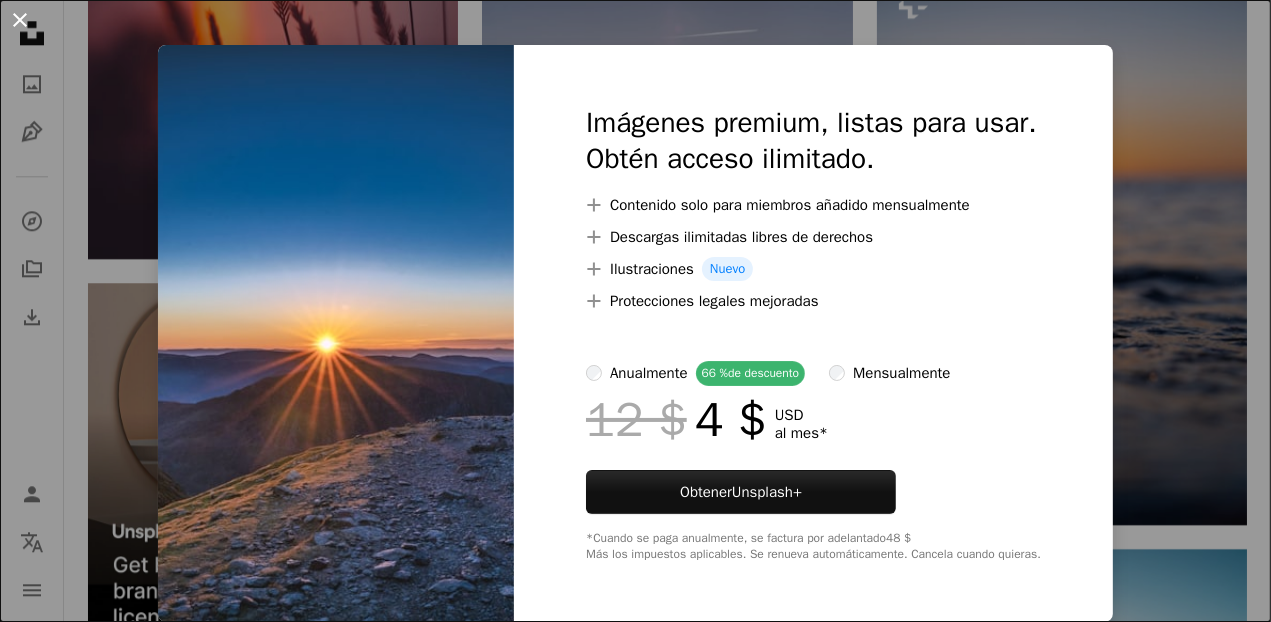 click on "An X shape" at bounding box center [20, 20] 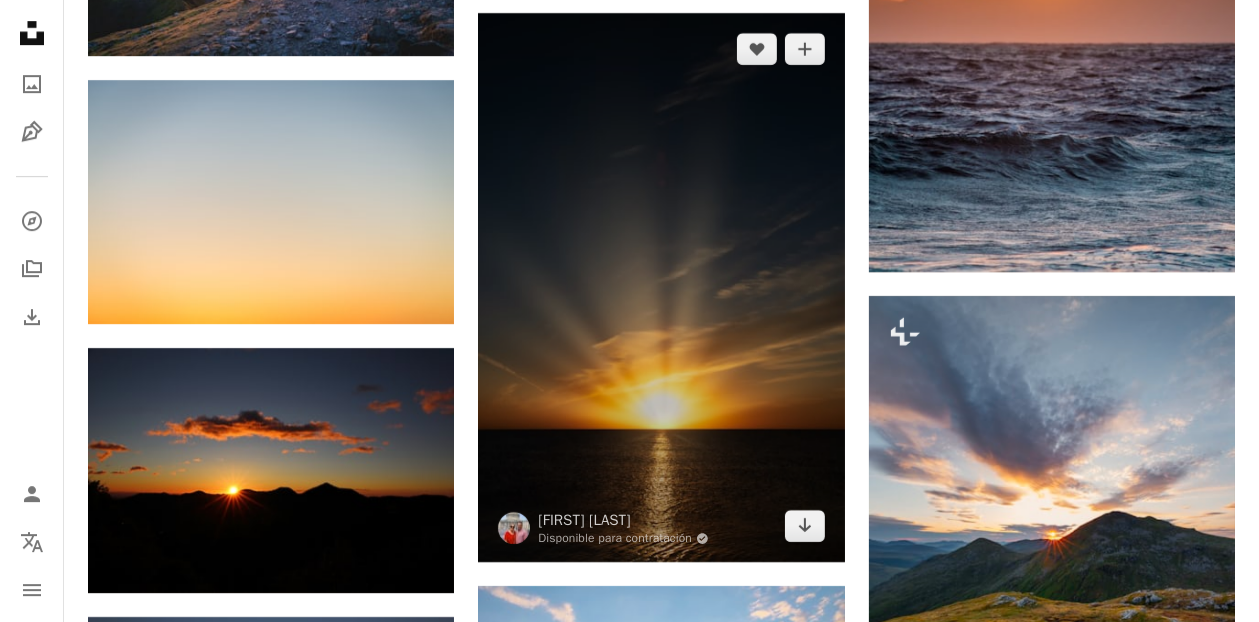 scroll, scrollTop: 5360, scrollLeft: 0, axis: vertical 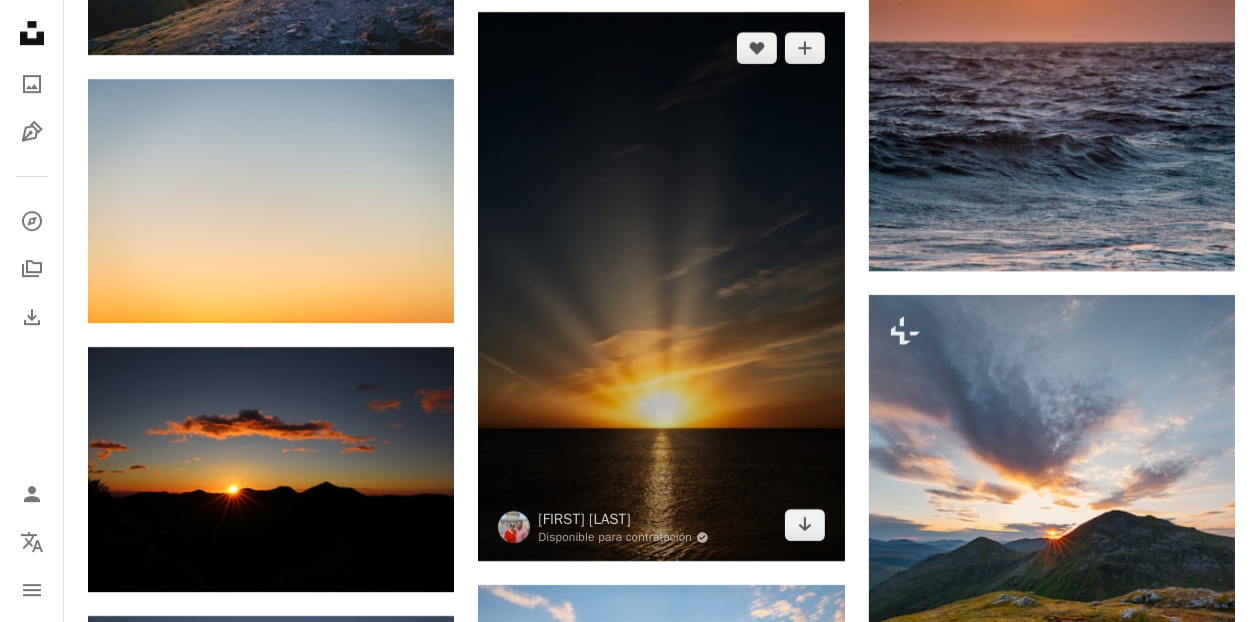 click at bounding box center (661, 286) 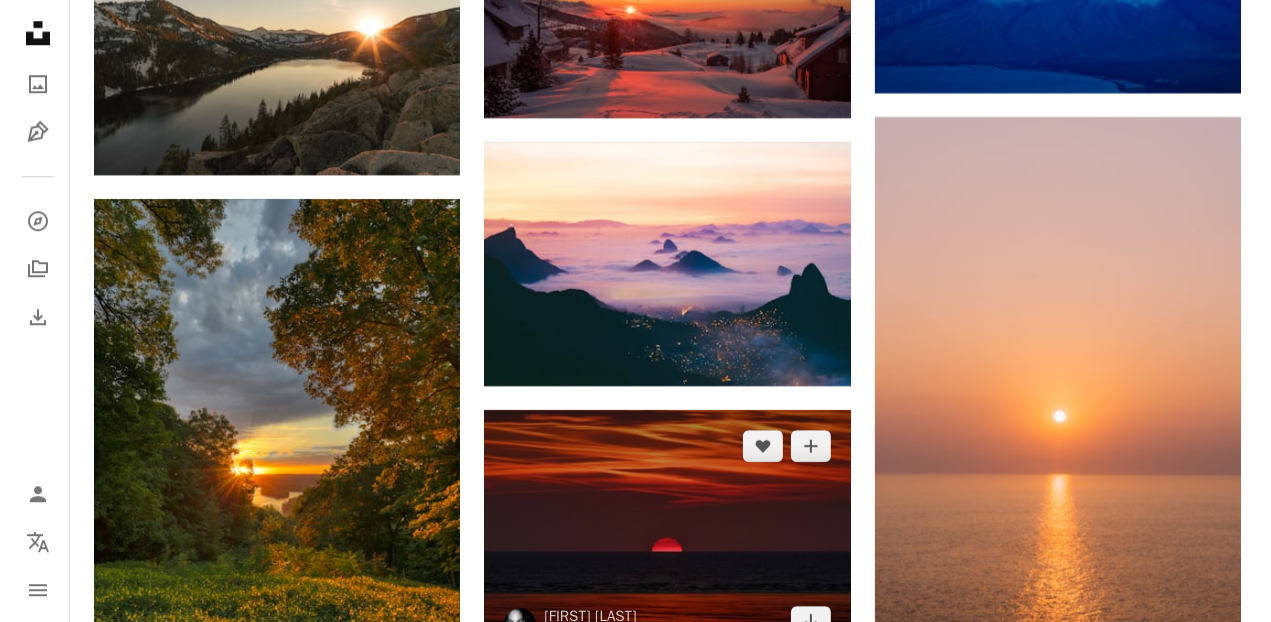 scroll, scrollTop: 11120, scrollLeft: 0, axis: vertical 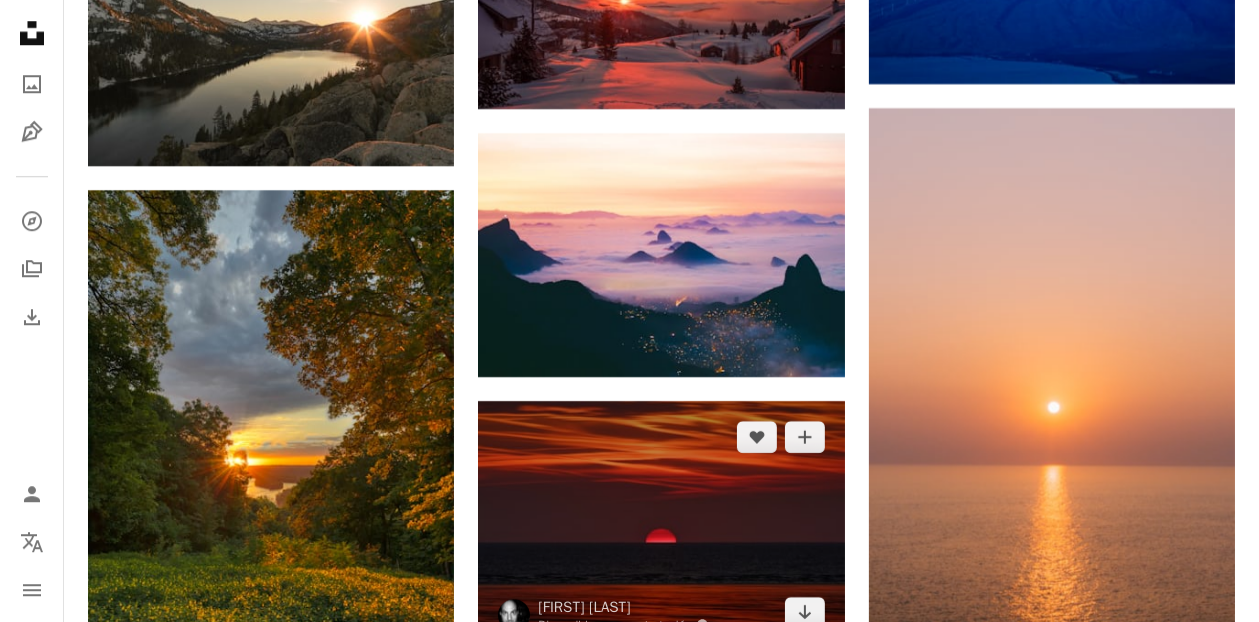 click at bounding box center (661, 525) 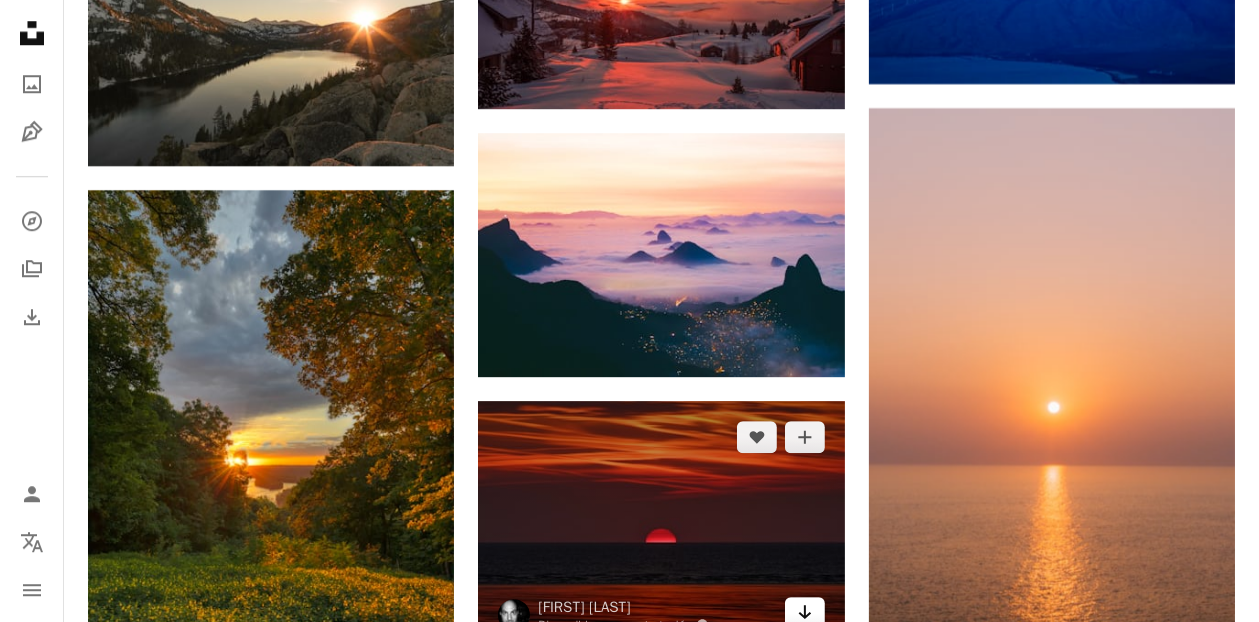 click on "Arrow pointing down" 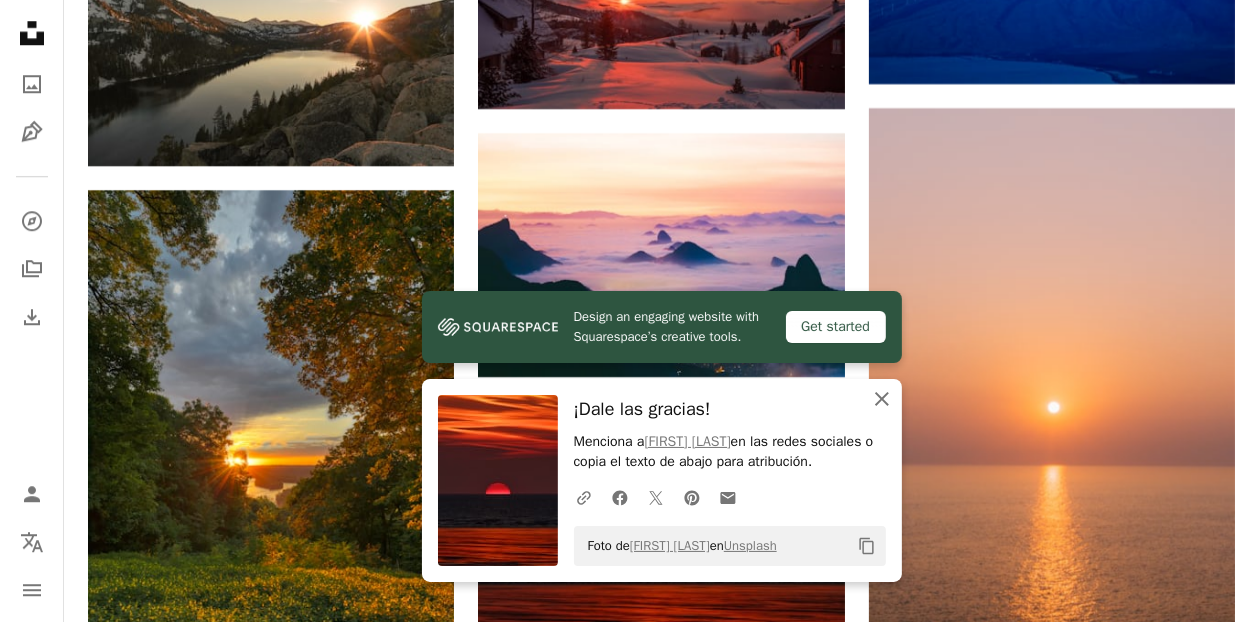 click on "An X shape" 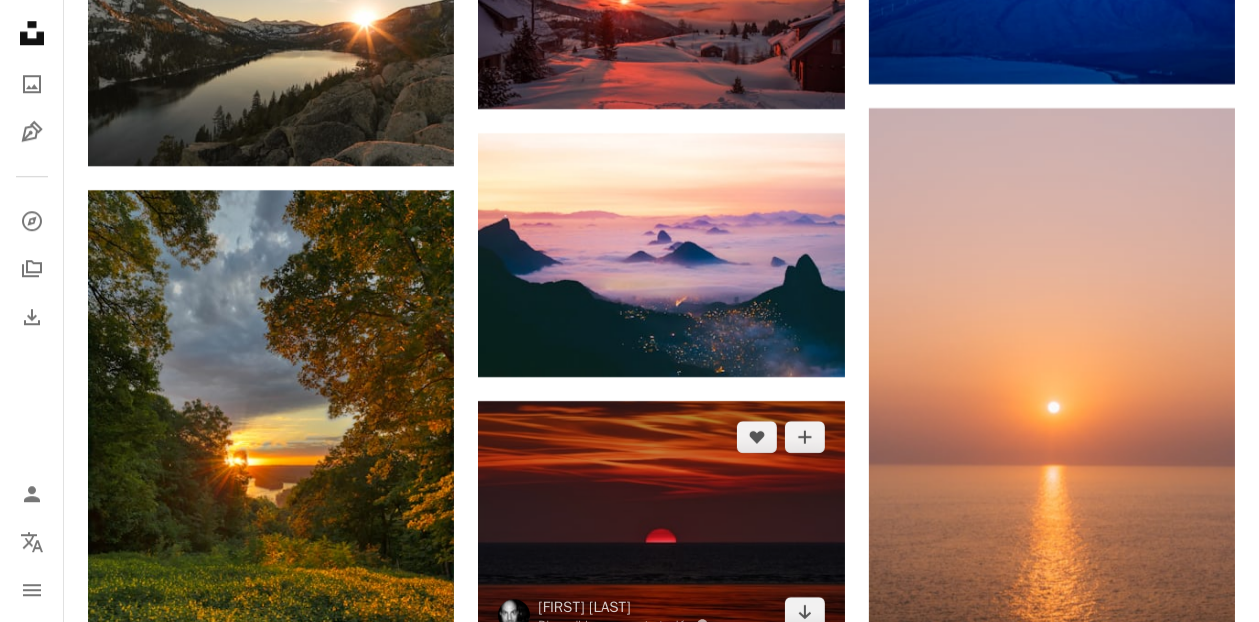 drag, startPoint x: 738, startPoint y: 334, endPoint x: 634, endPoint y: 296, distance: 110.724884 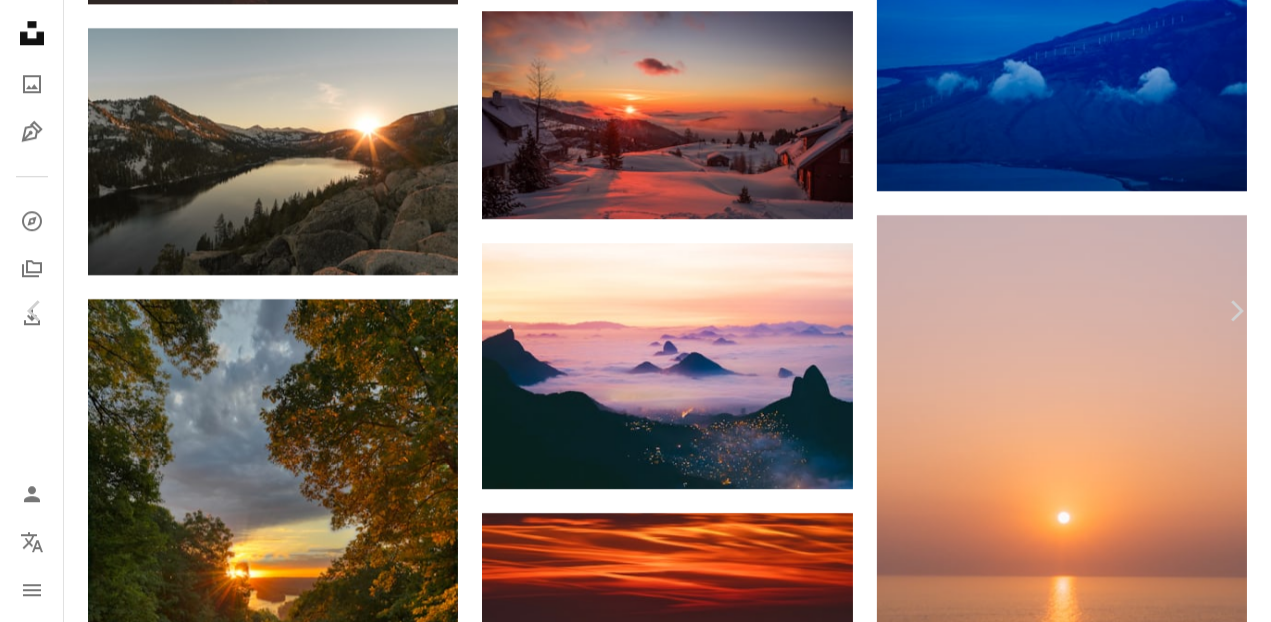 scroll, scrollTop: 80, scrollLeft: 0, axis: vertical 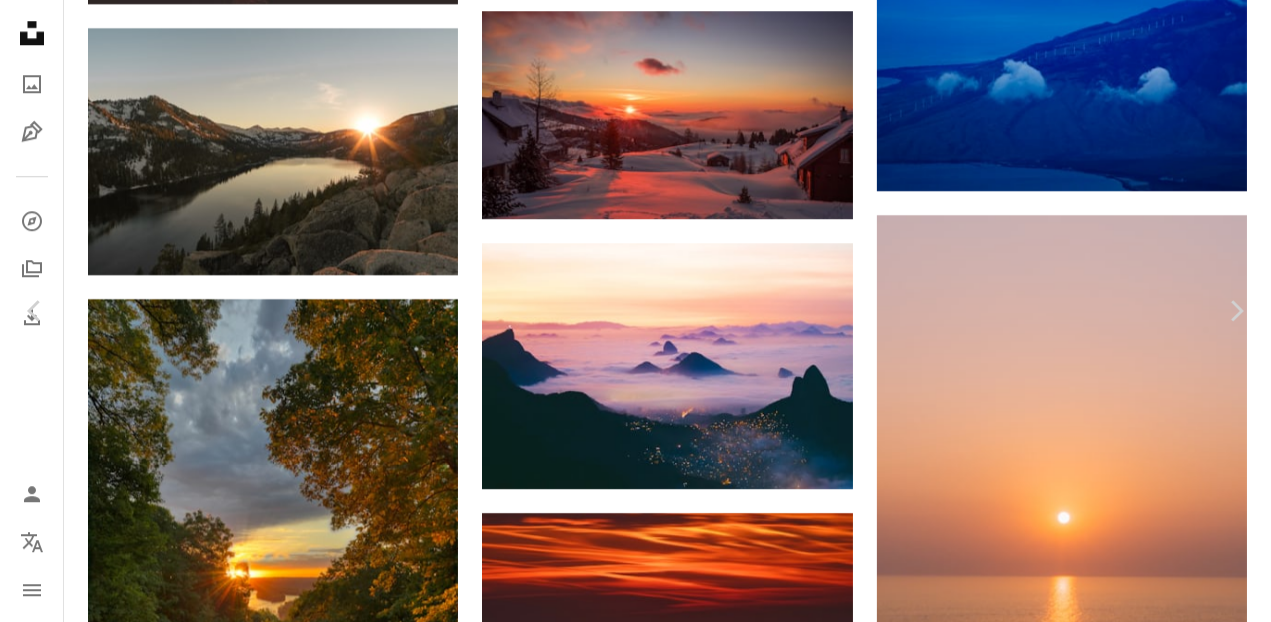 click on "Chevron down" 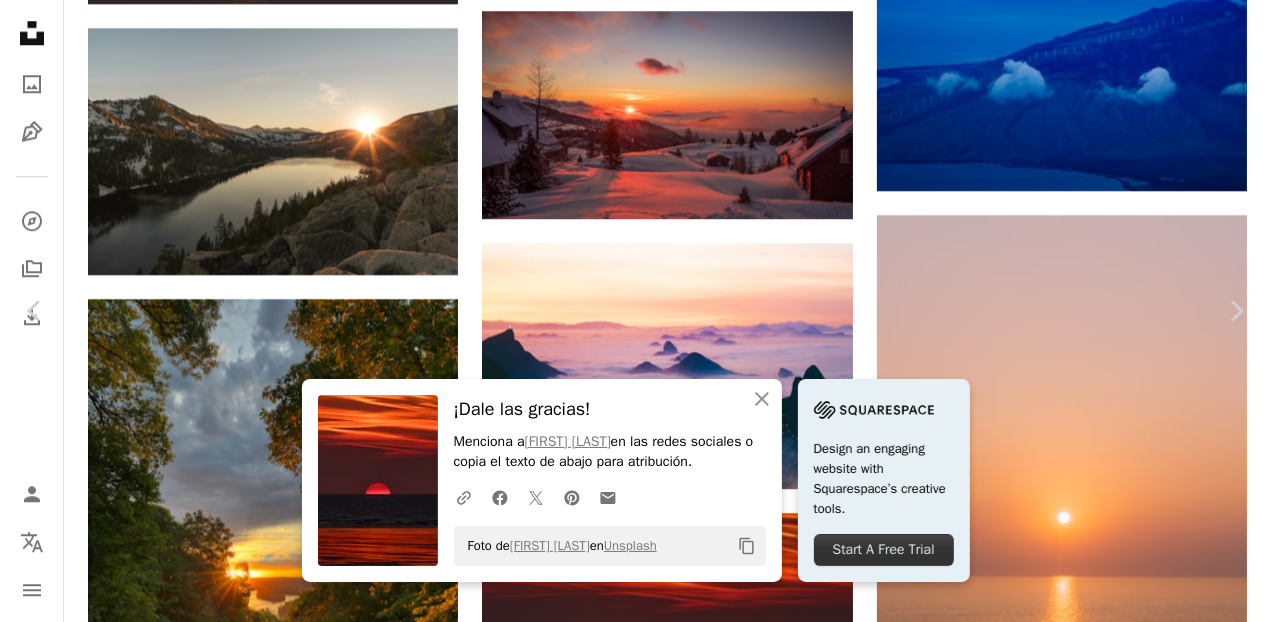 click at bounding box center (628, 5633) 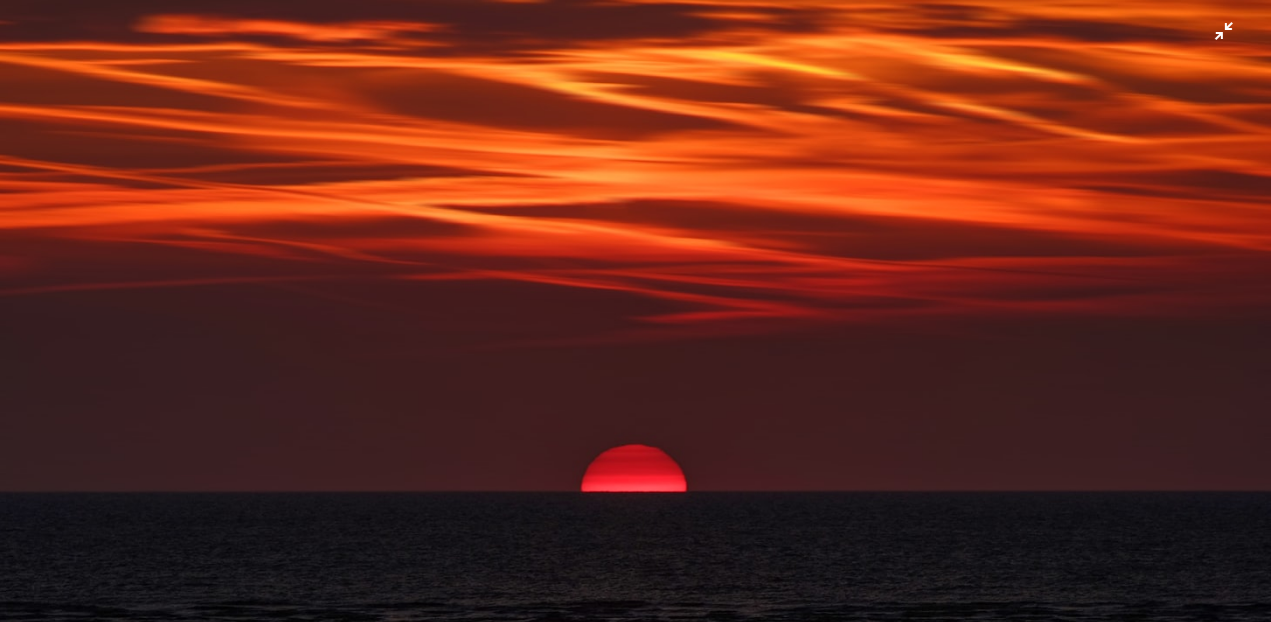 scroll, scrollTop: 112, scrollLeft: 0, axis: vertical 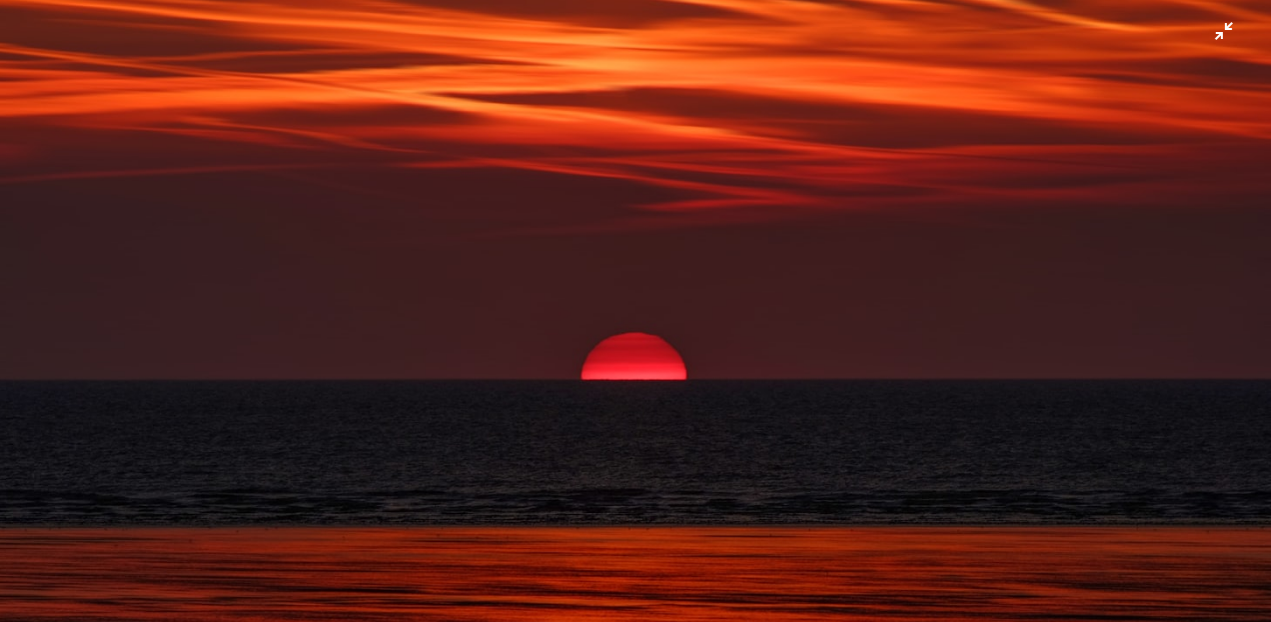 click at bounding box center [635, 319] 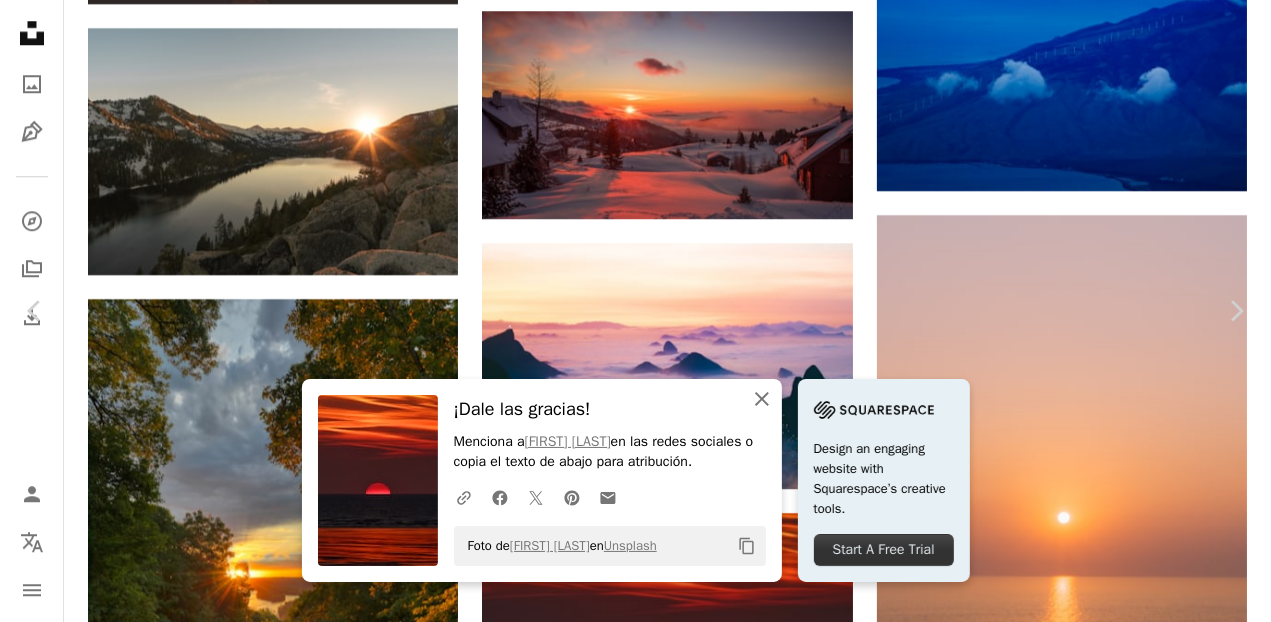 click on "An X shape" 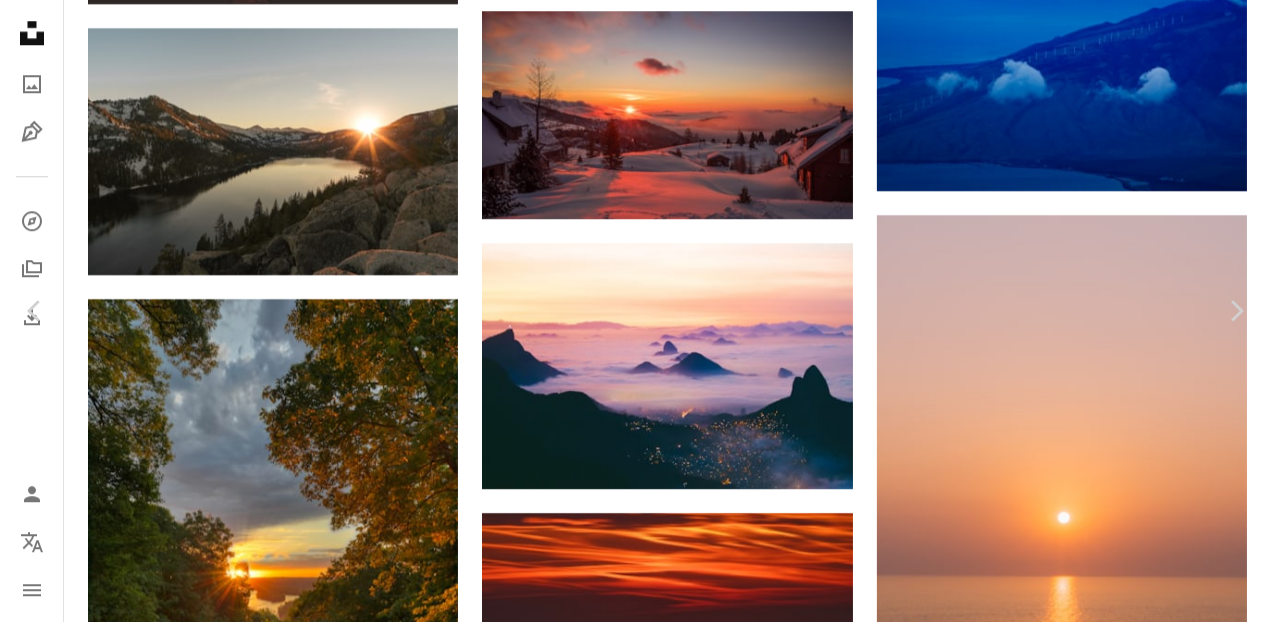 click on "Chevron down" 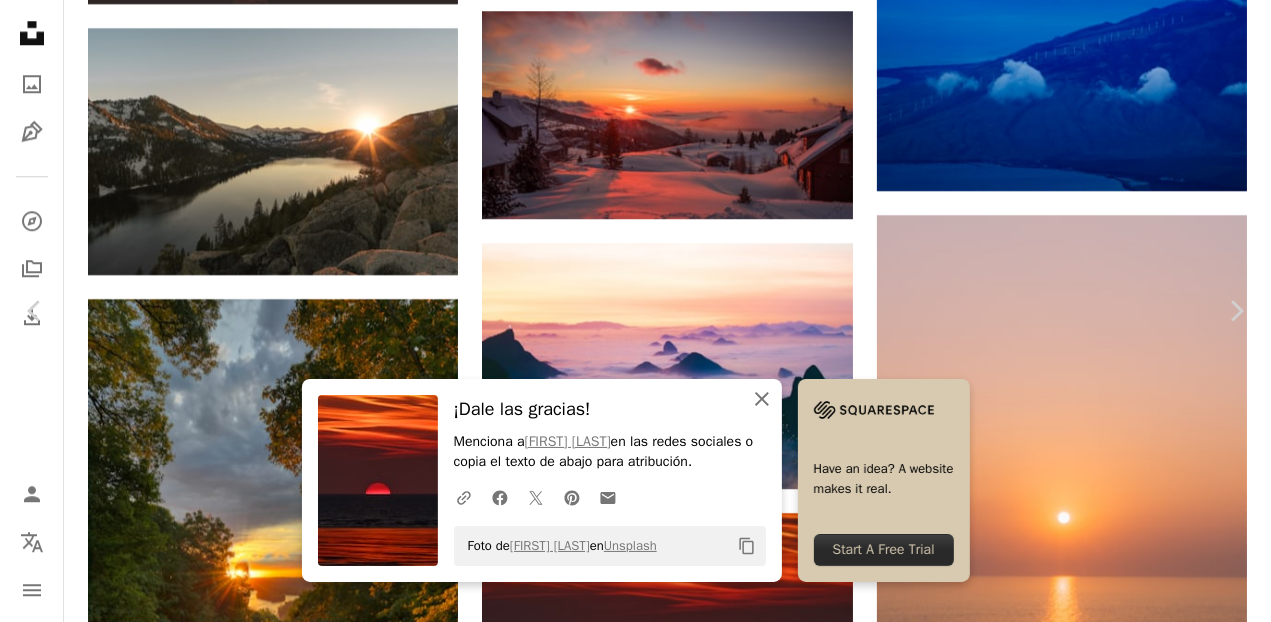 click on "An X shape" 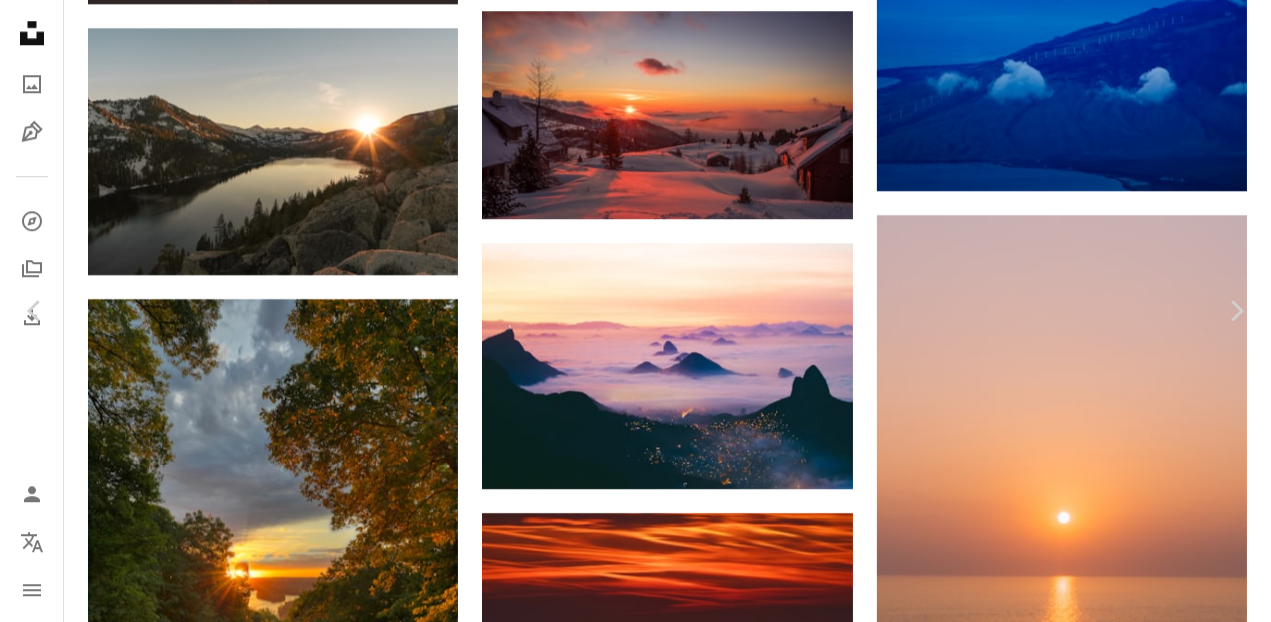 click on "Chevron down" 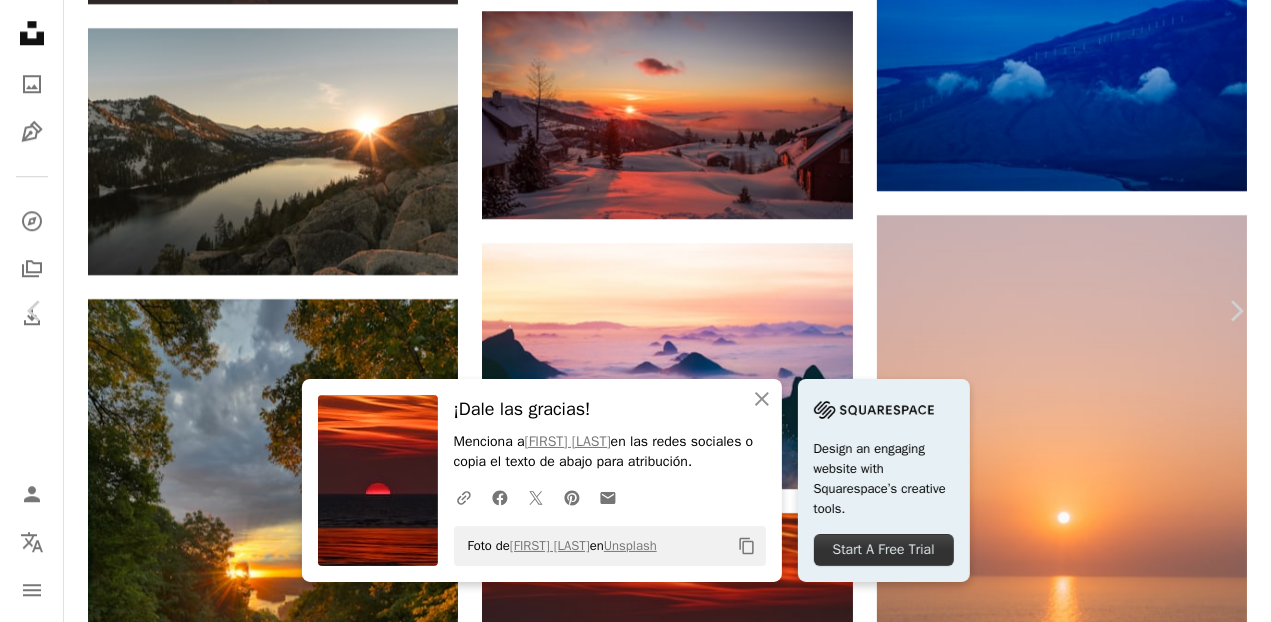 click at bounding box center [628, 5633] 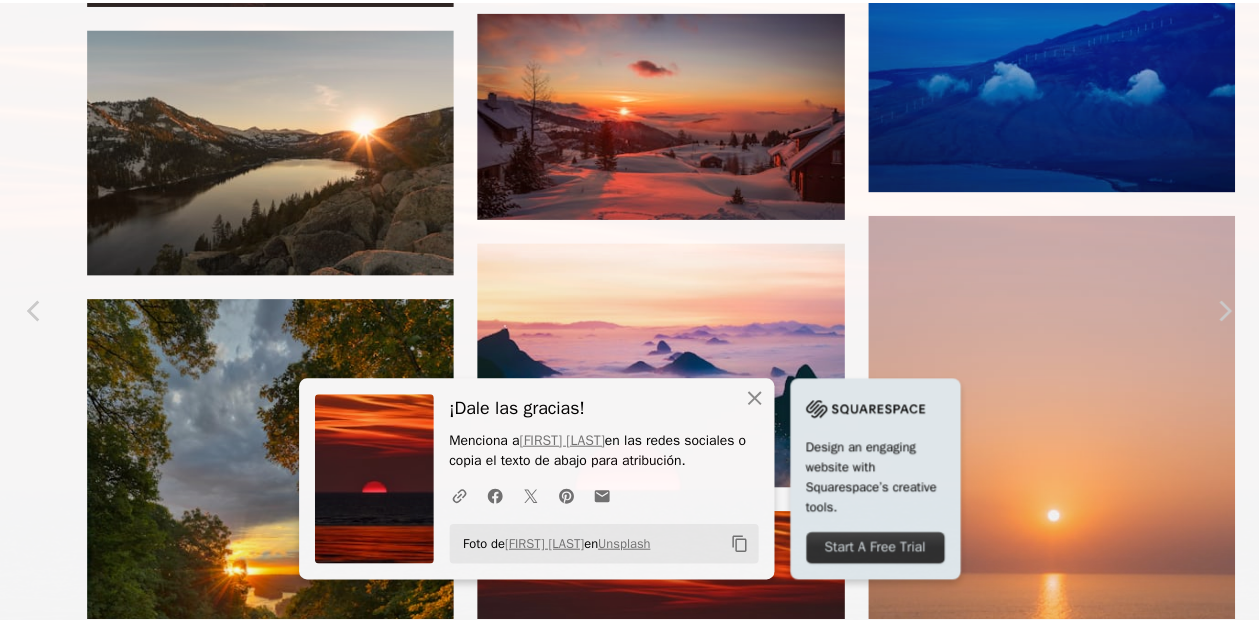 scroll, scrollTop: 112, scrollLeft: 0, axis: vertical 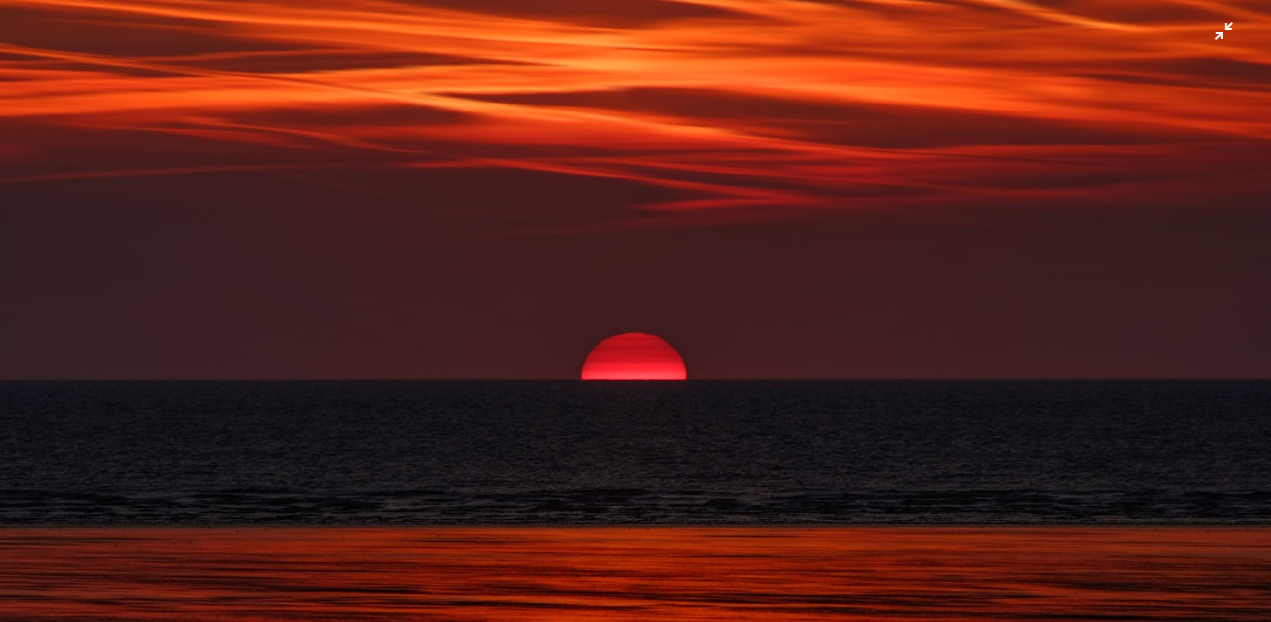 click at bounding box center [635, 319] 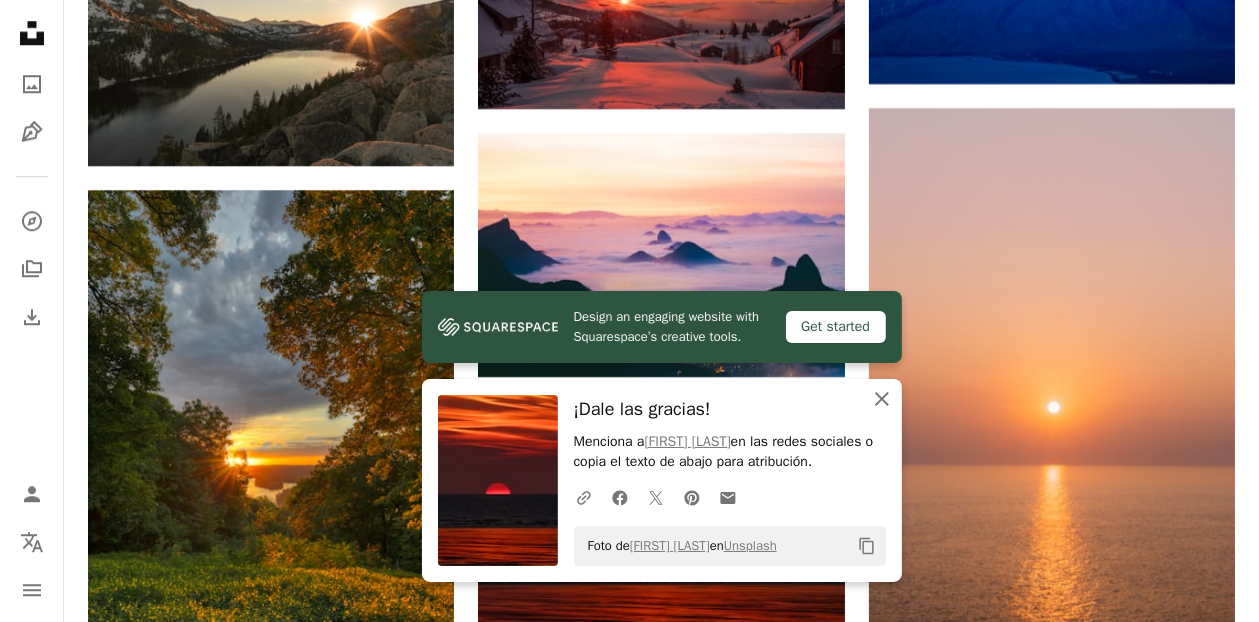 click on "An X shape" 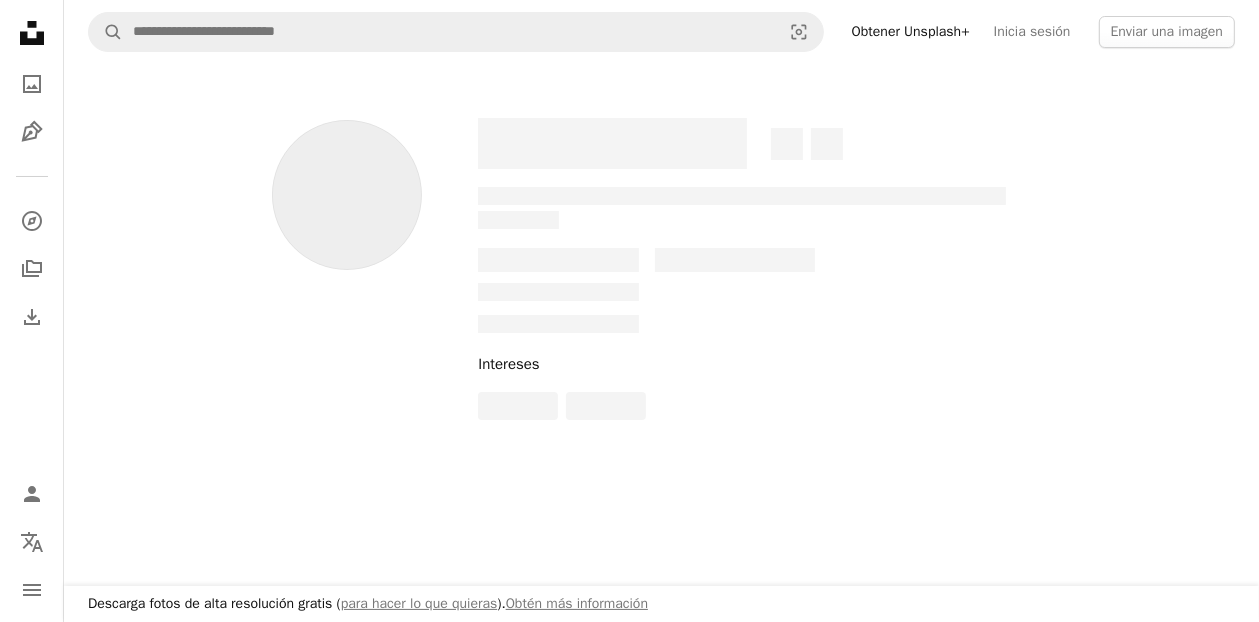 scroll, scrollTop: 6, scrollLeft: 0, axis: vertical 